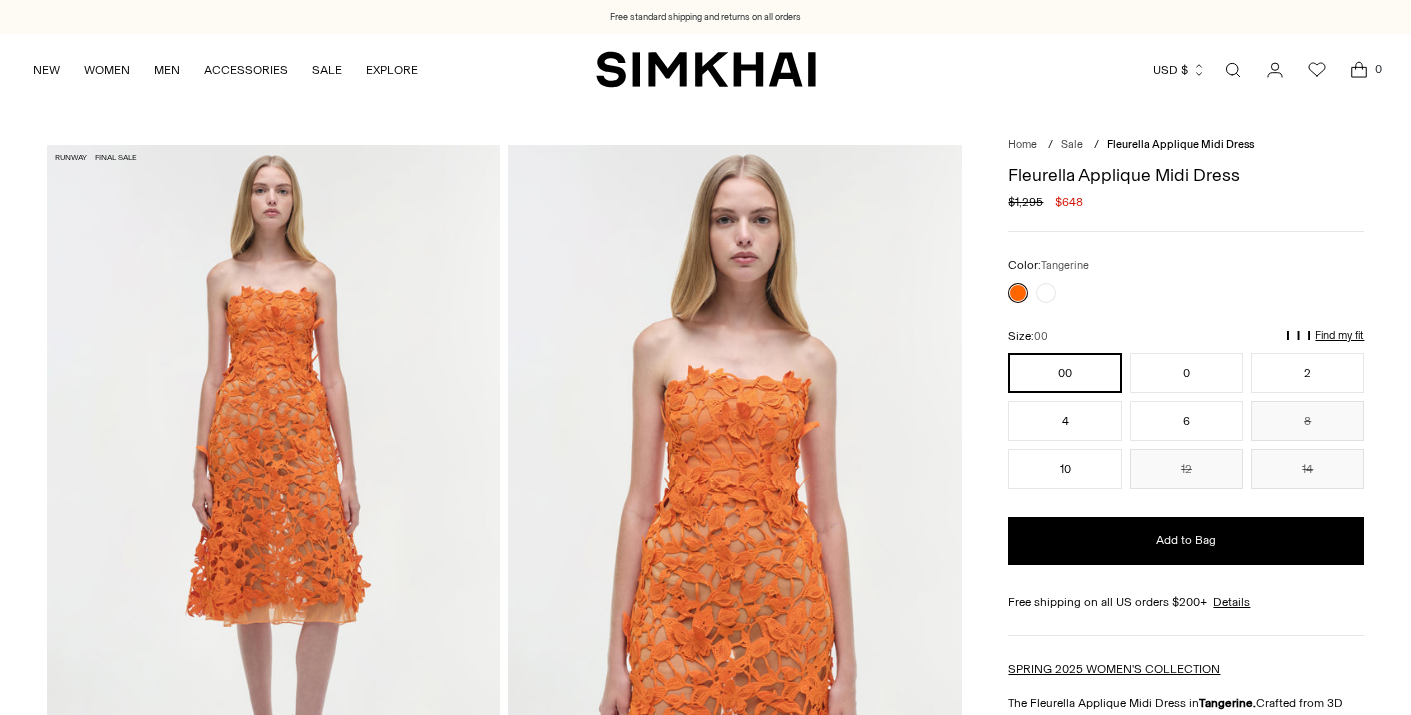 scroll, scrollTop: 0, scrollLeft: 0, axis: both 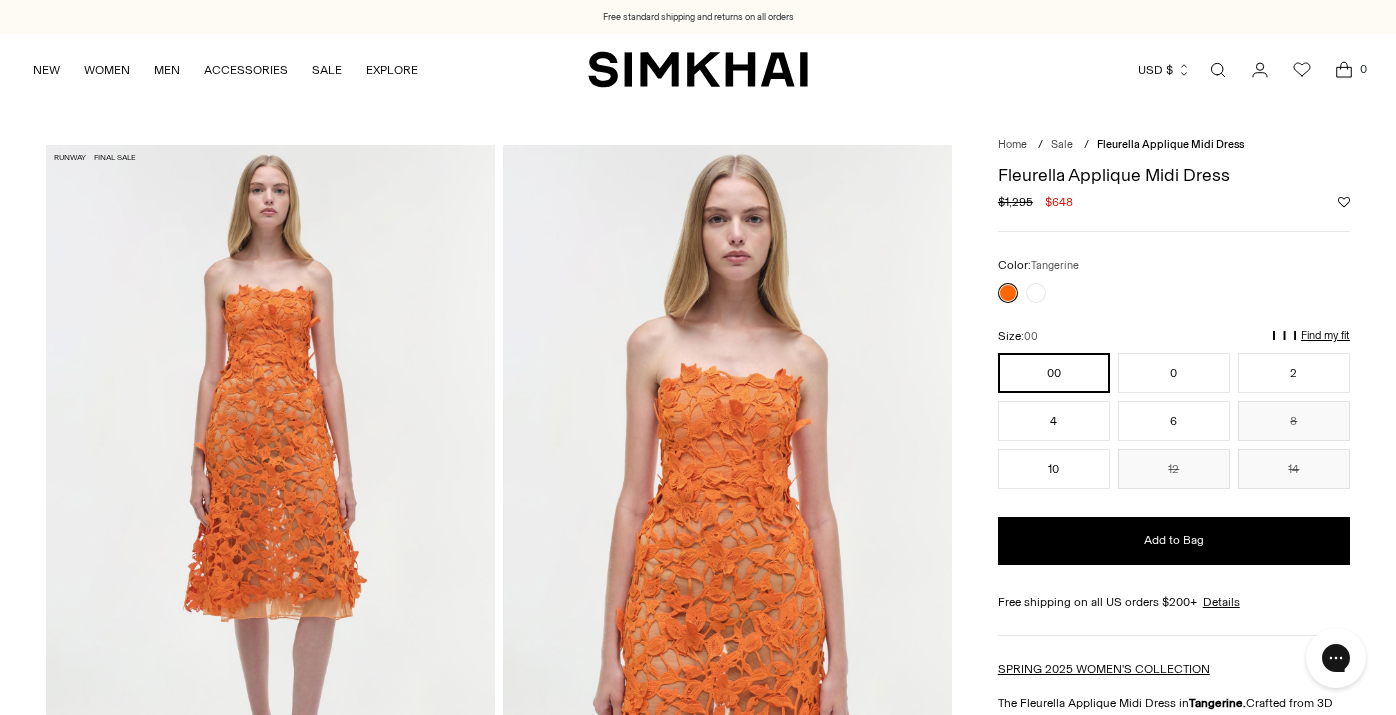 click at bounding box center [270, 481] 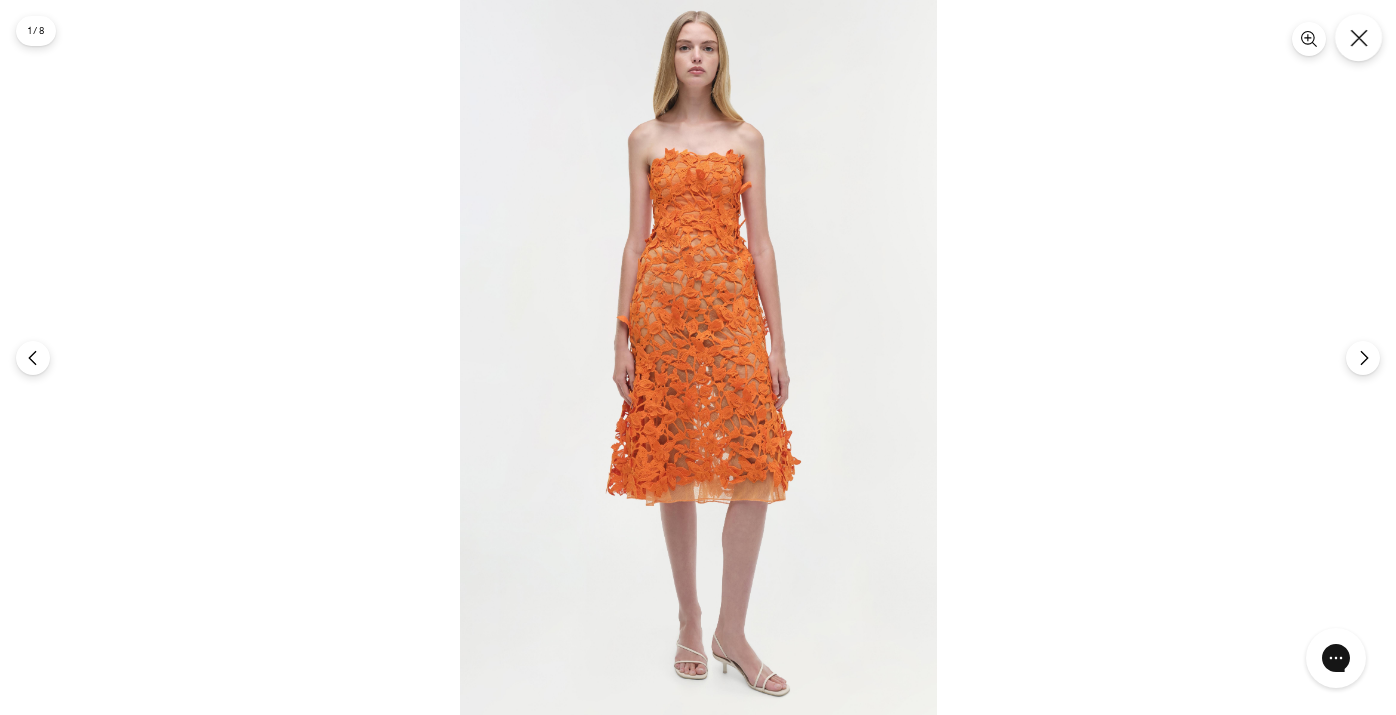 click at bounding box center (1358, 37) 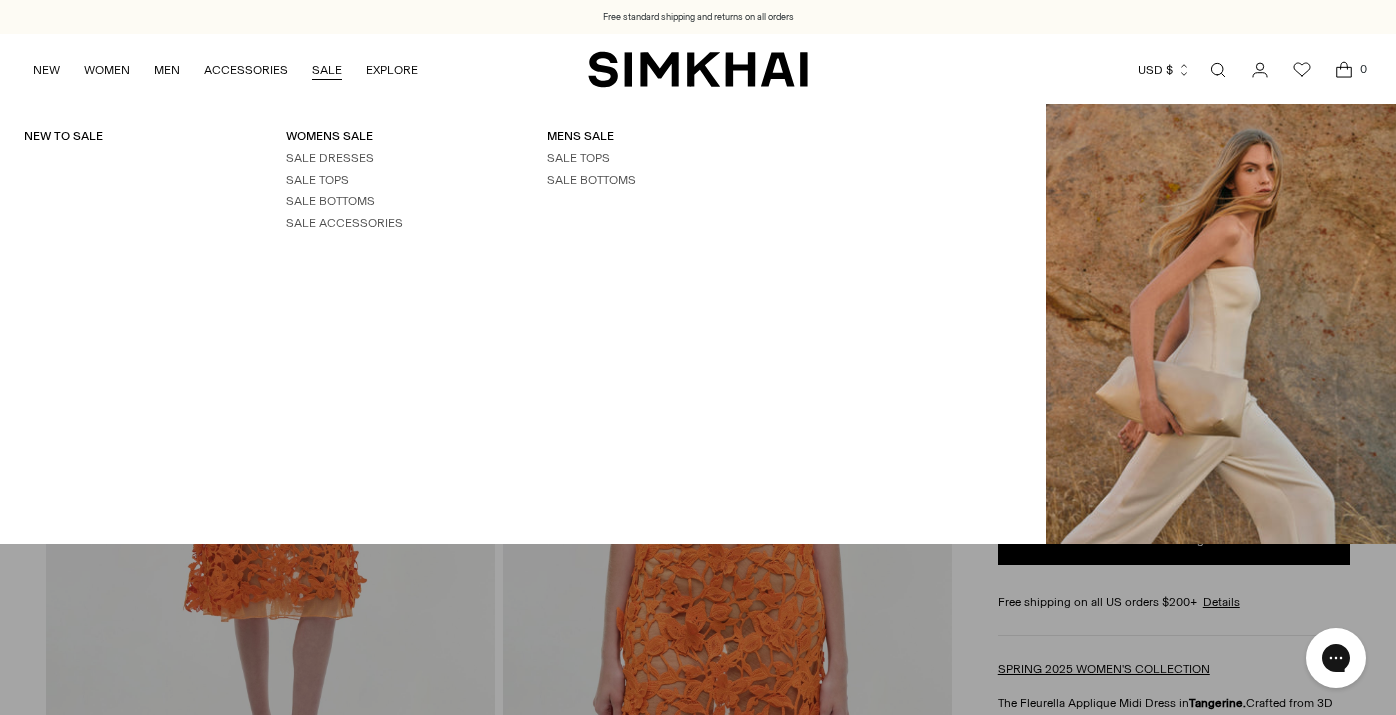 click on "SALE" at bounding box center (327, 70) 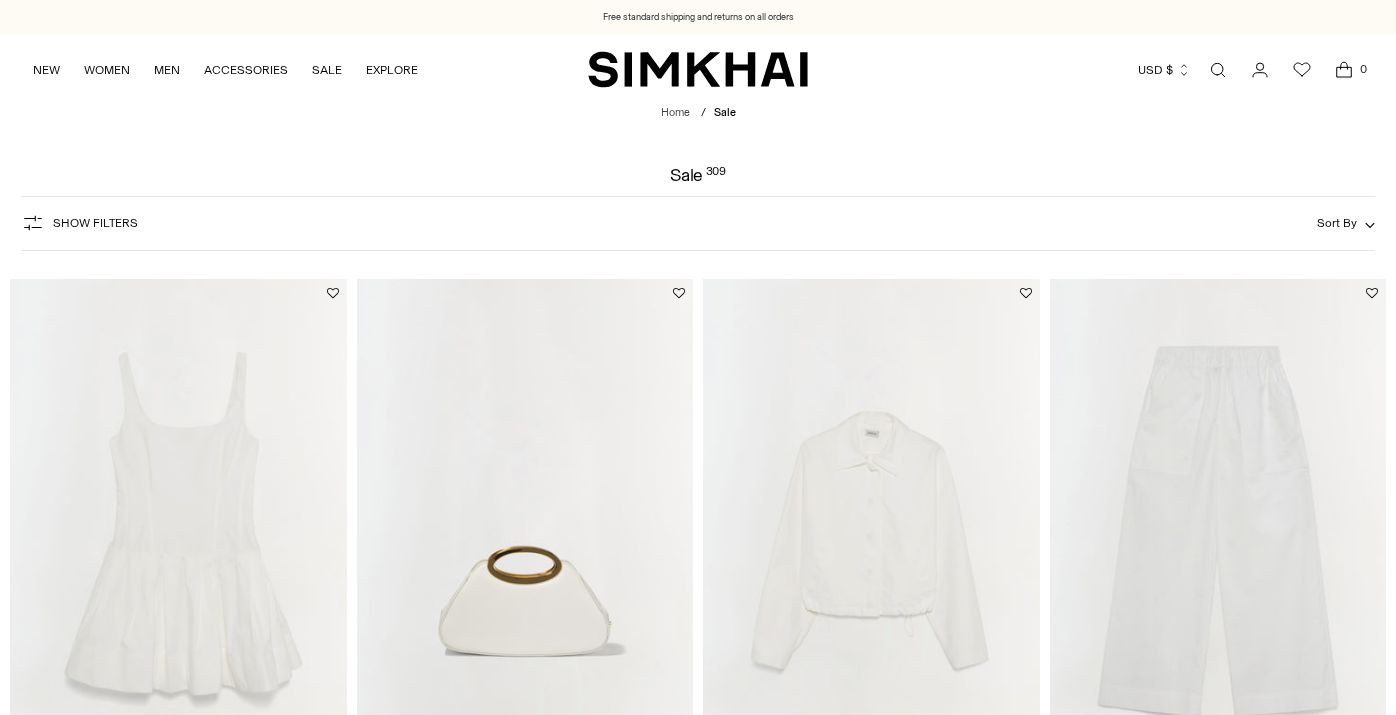 scroll, scrollTop: 0, scrollLeft: 0, axis: both 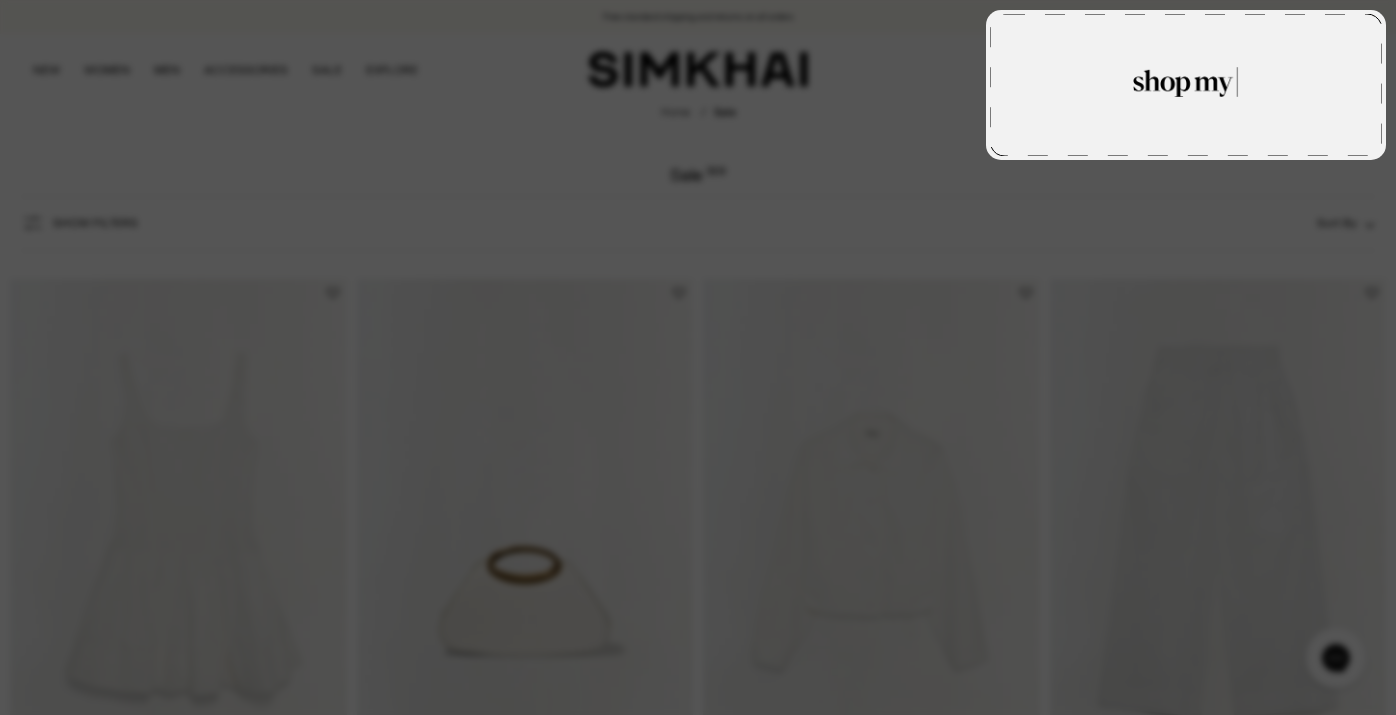 type on "****
***" 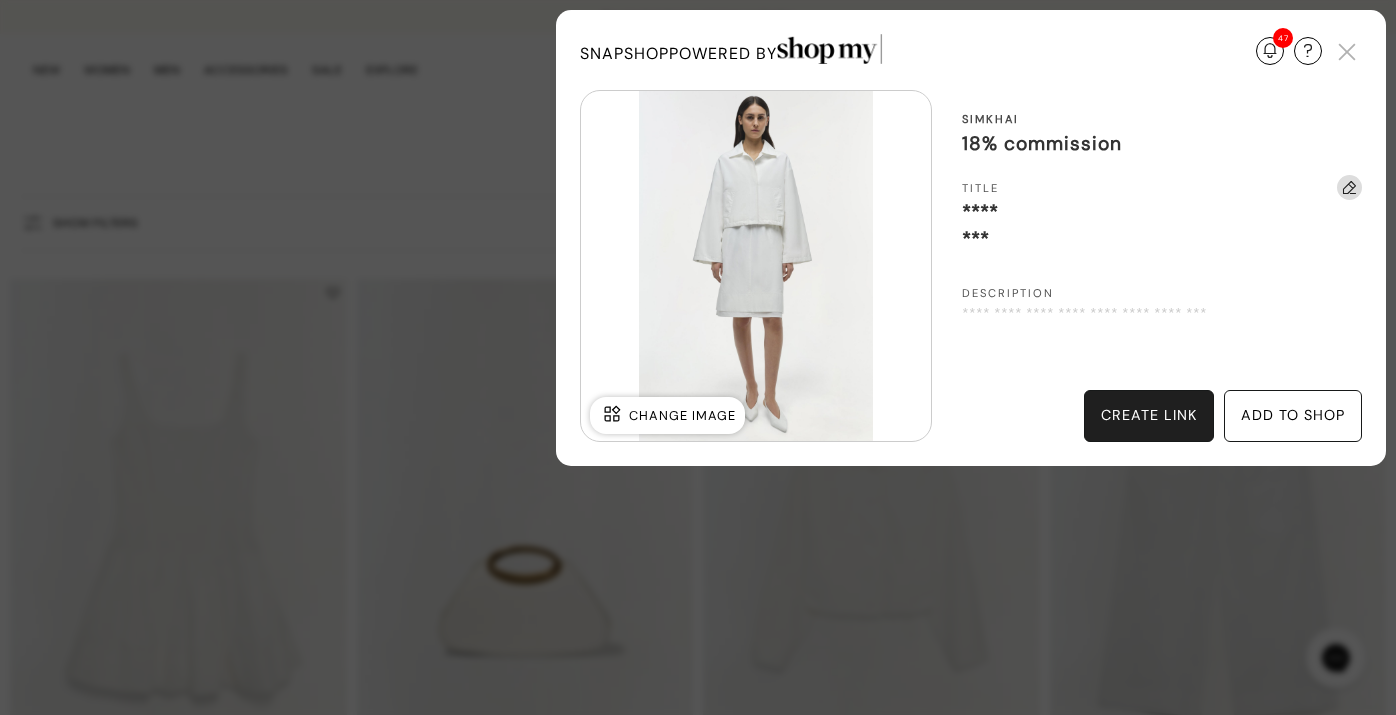 click on "create link" at bounding box center [1149, 416] 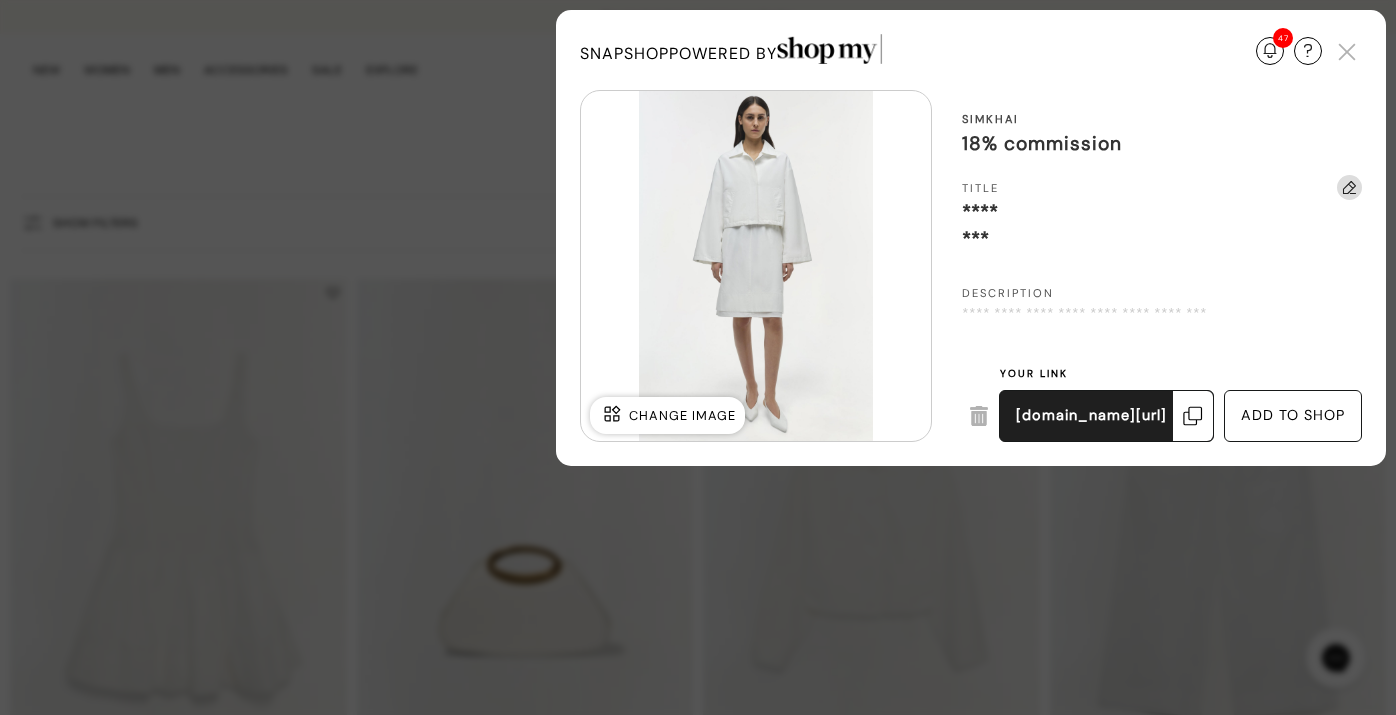 click at bounding box center [1193, 416] 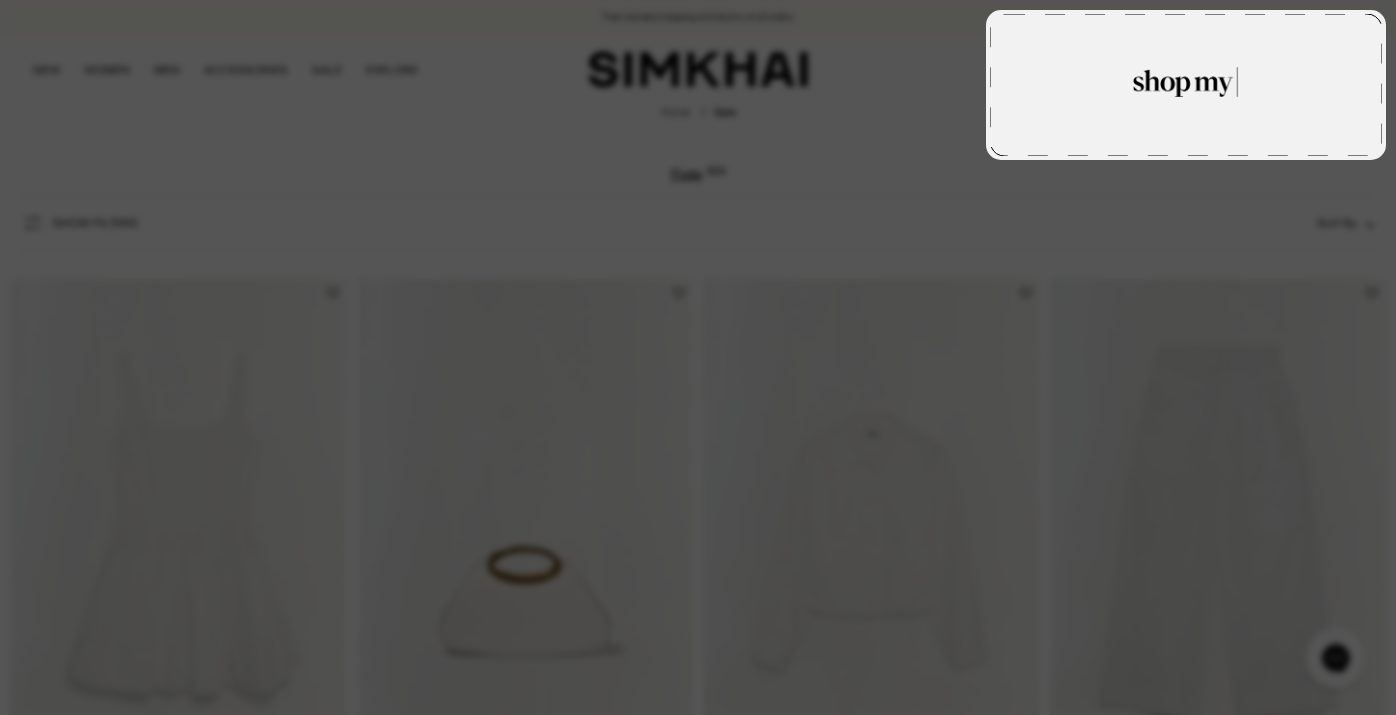 type on "****
***" 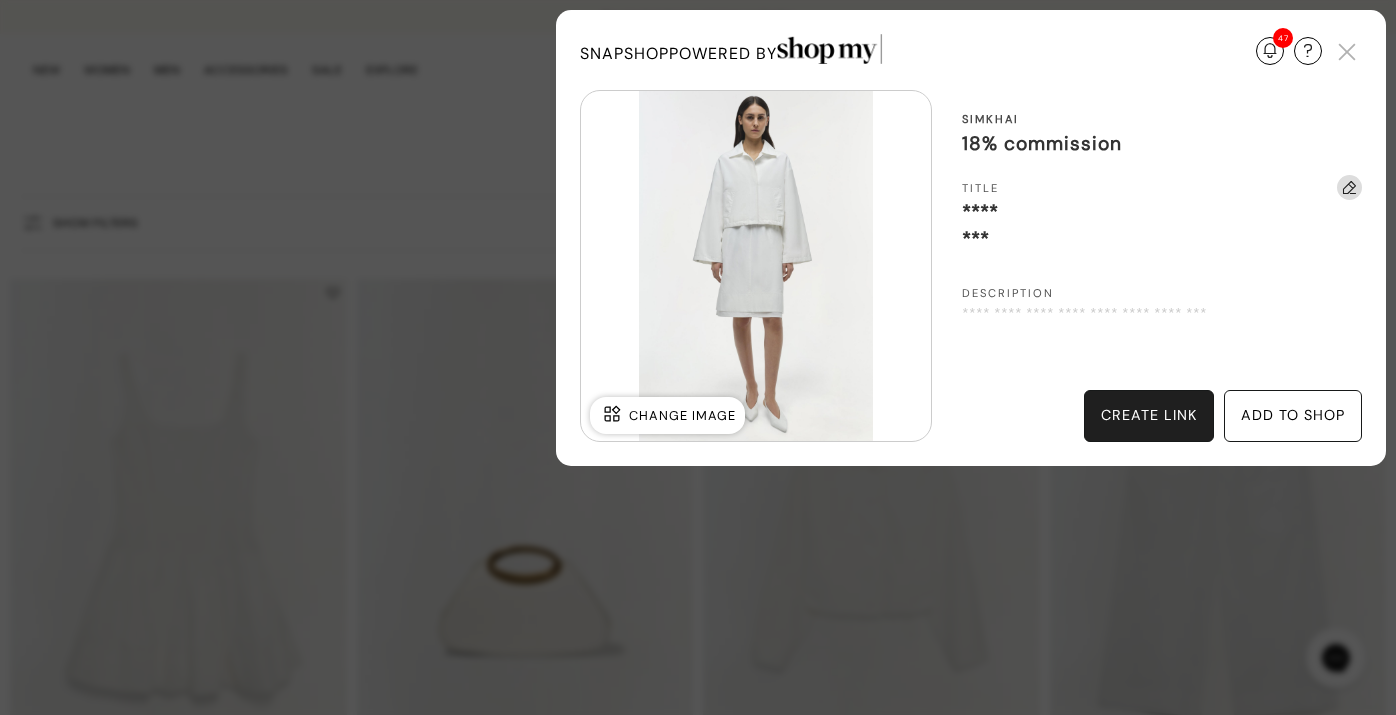 click on "create link" at bounding box center [1149, 416] 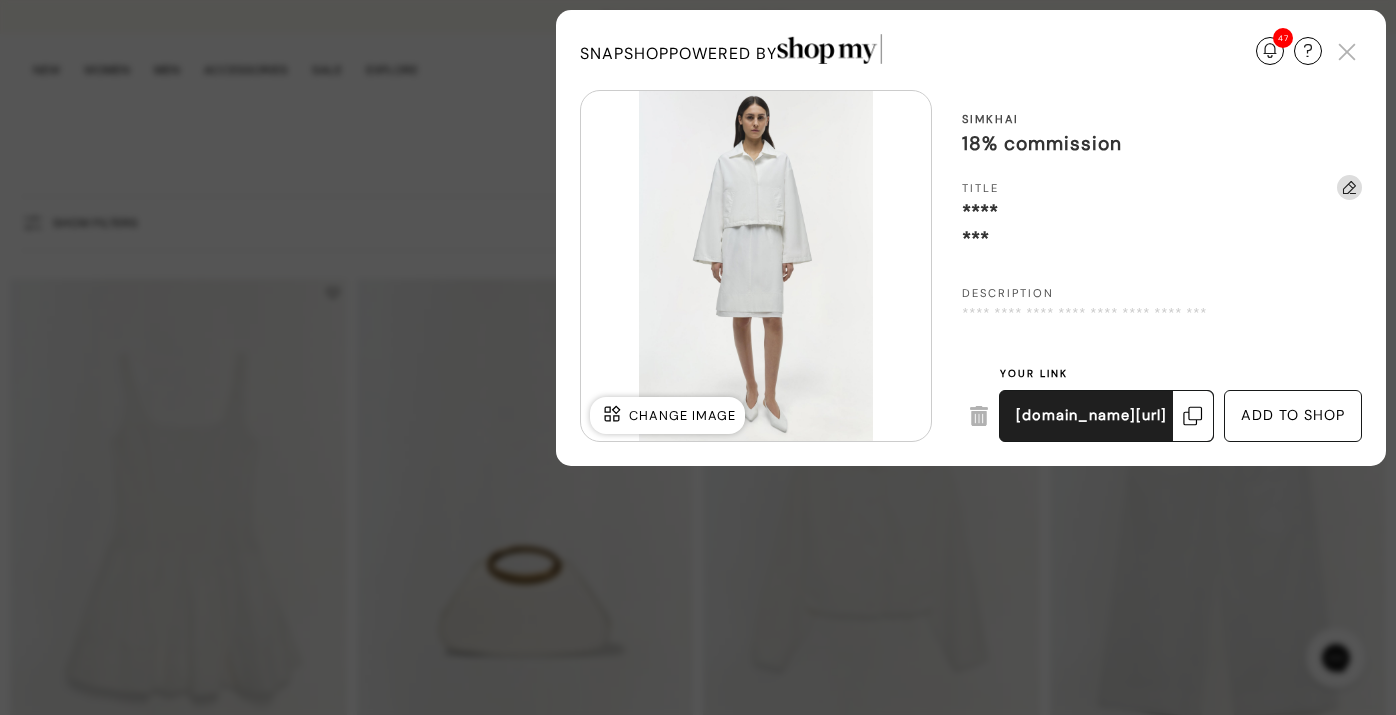 click at bounding box center [1193, 416] 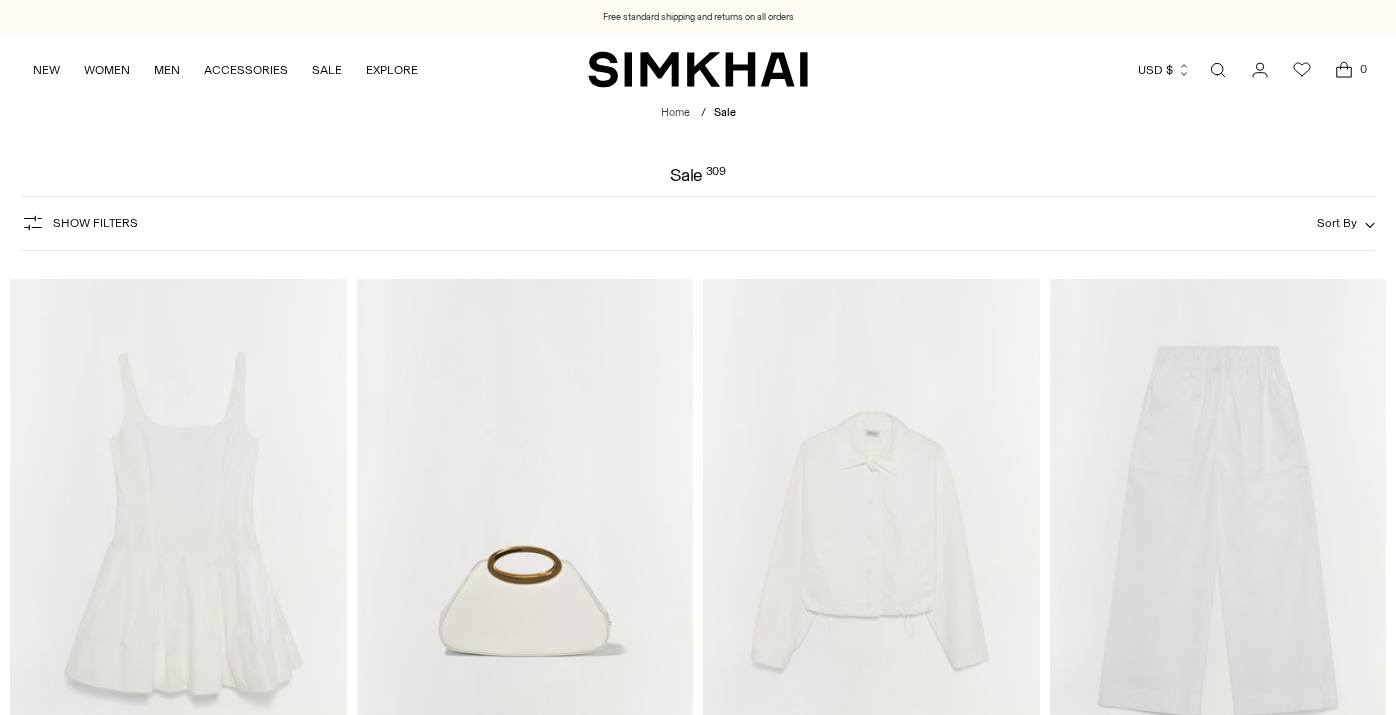scroll, scrollTop: 0, scrollLeft: 0, axis: both 